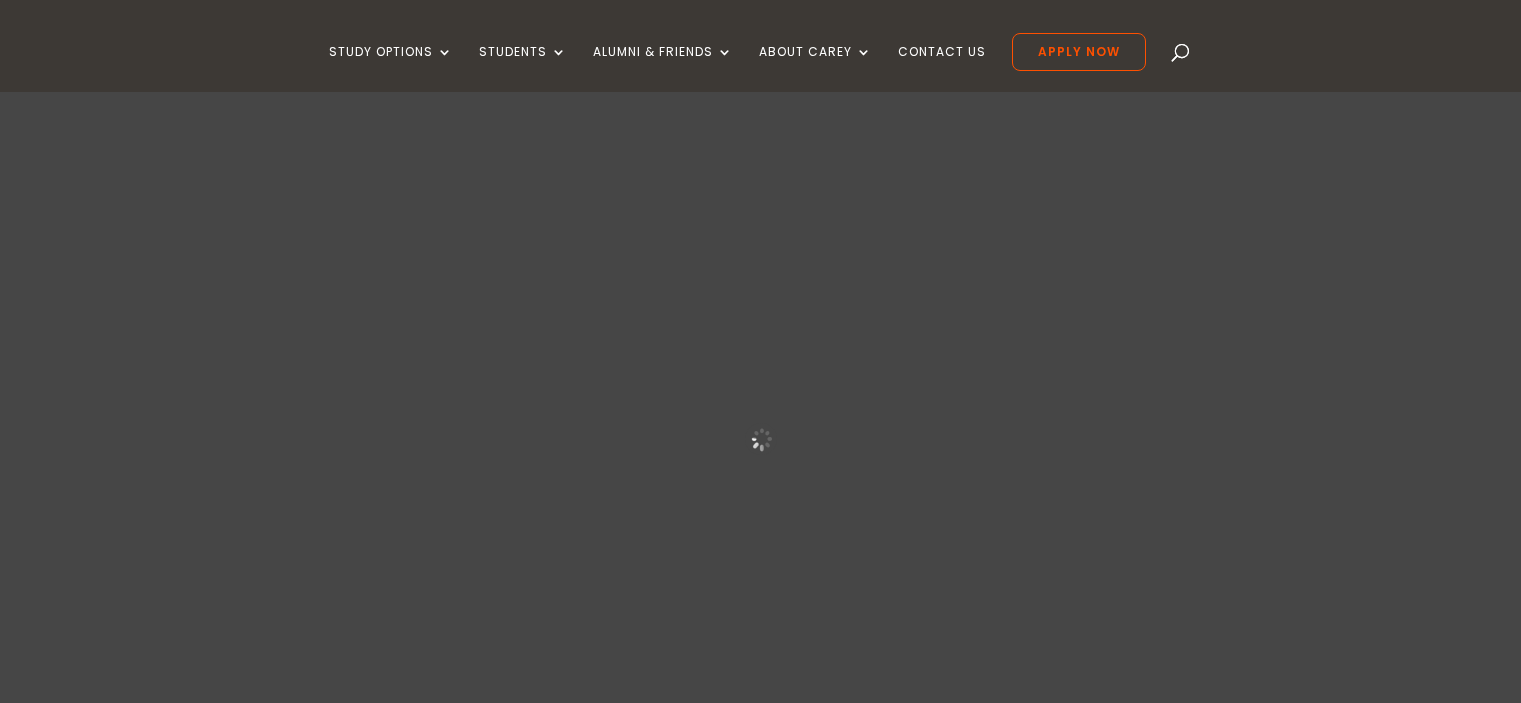 scroll, scrollTop: 0, scrollLeft: 0, axis: both 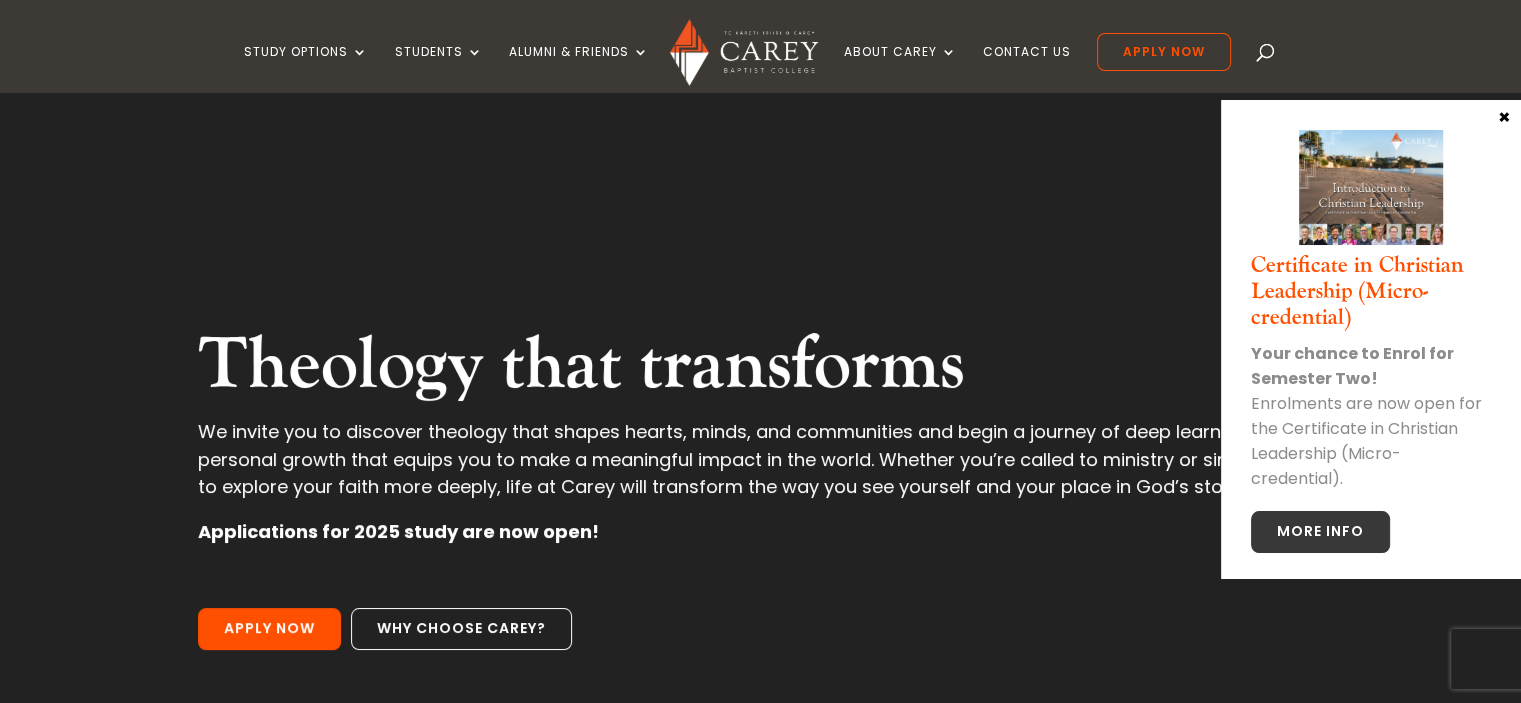 click on "×" at bounding box center (1504, 116) 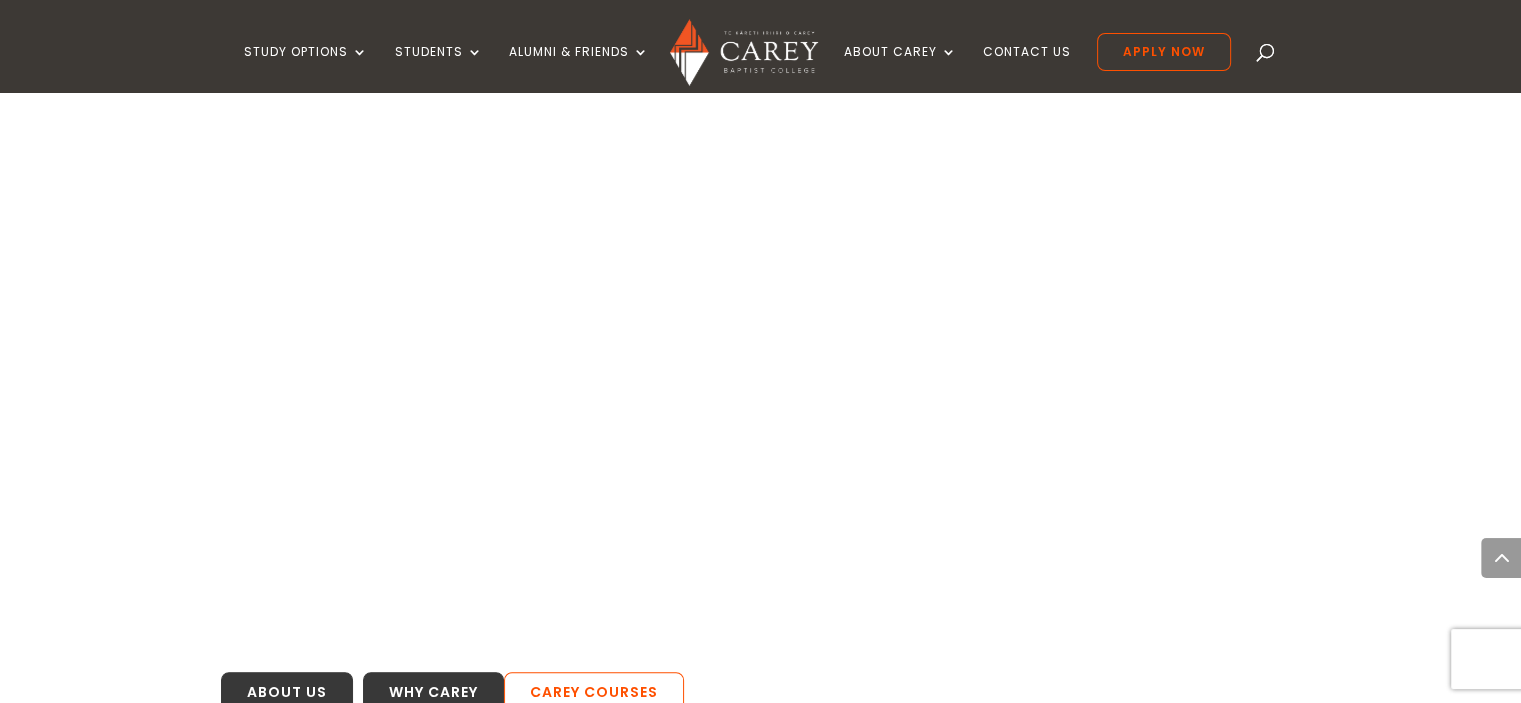 scroll, scrollTop: 880, scrollLeft: 0, axis: vertical 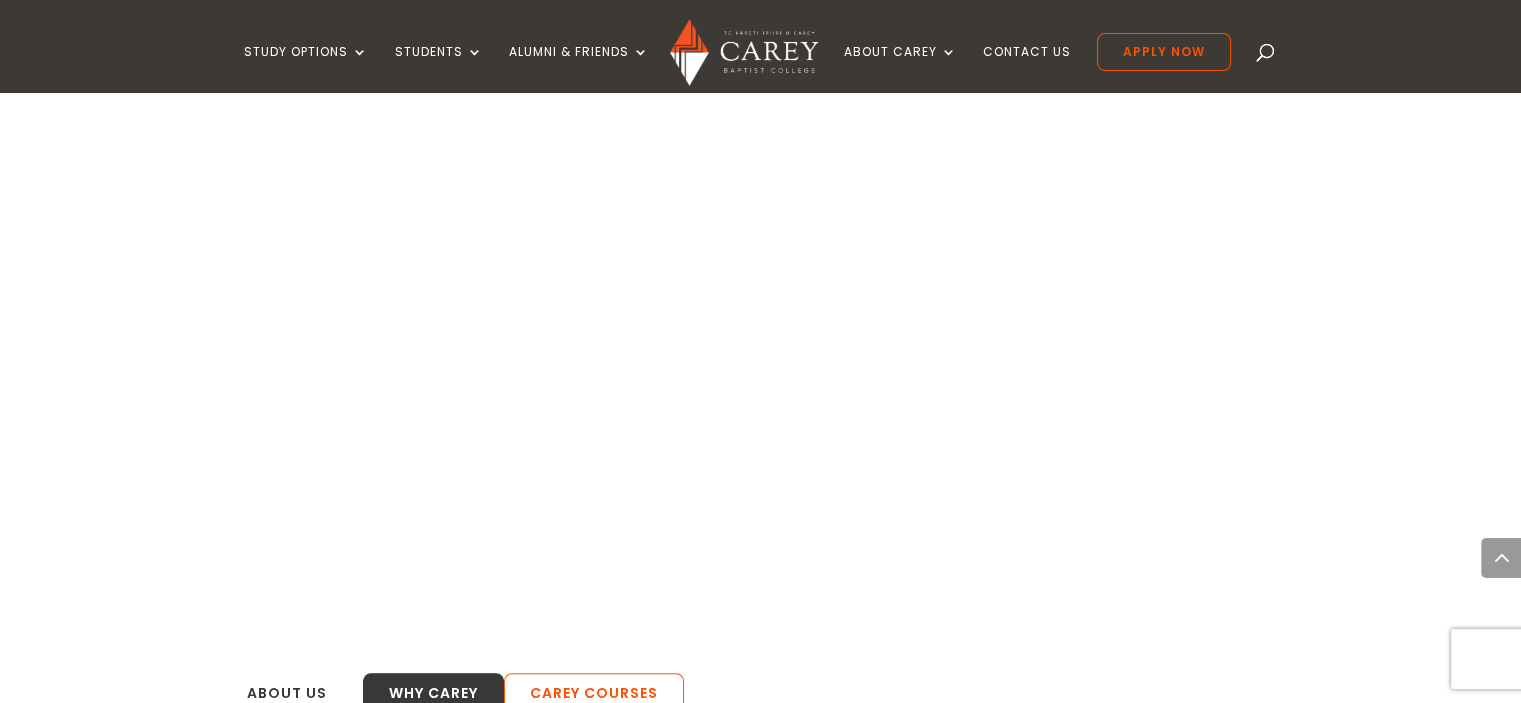 click on "About Us" at bounding box center [287, 694] 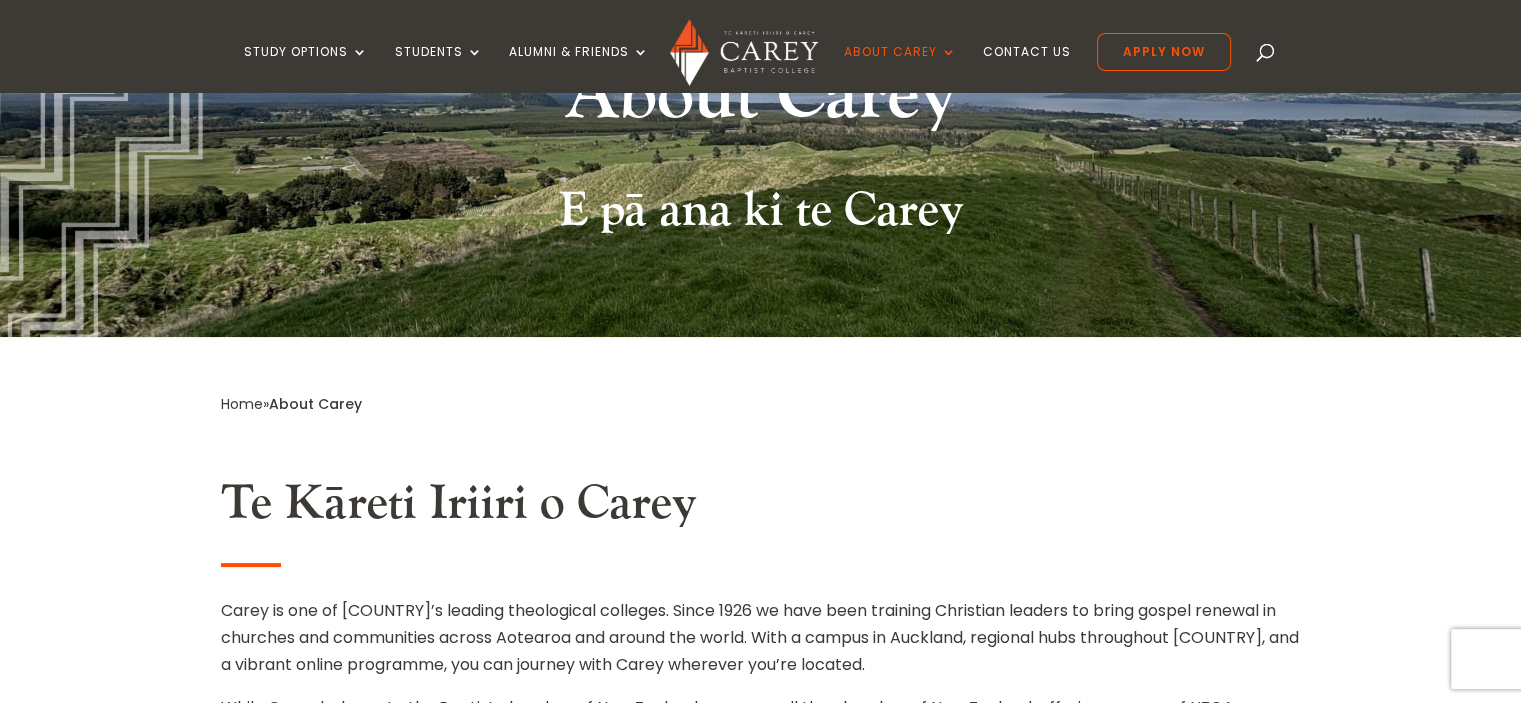 scroll, scrollTop: 0, scrollLeft: 0, axis: both 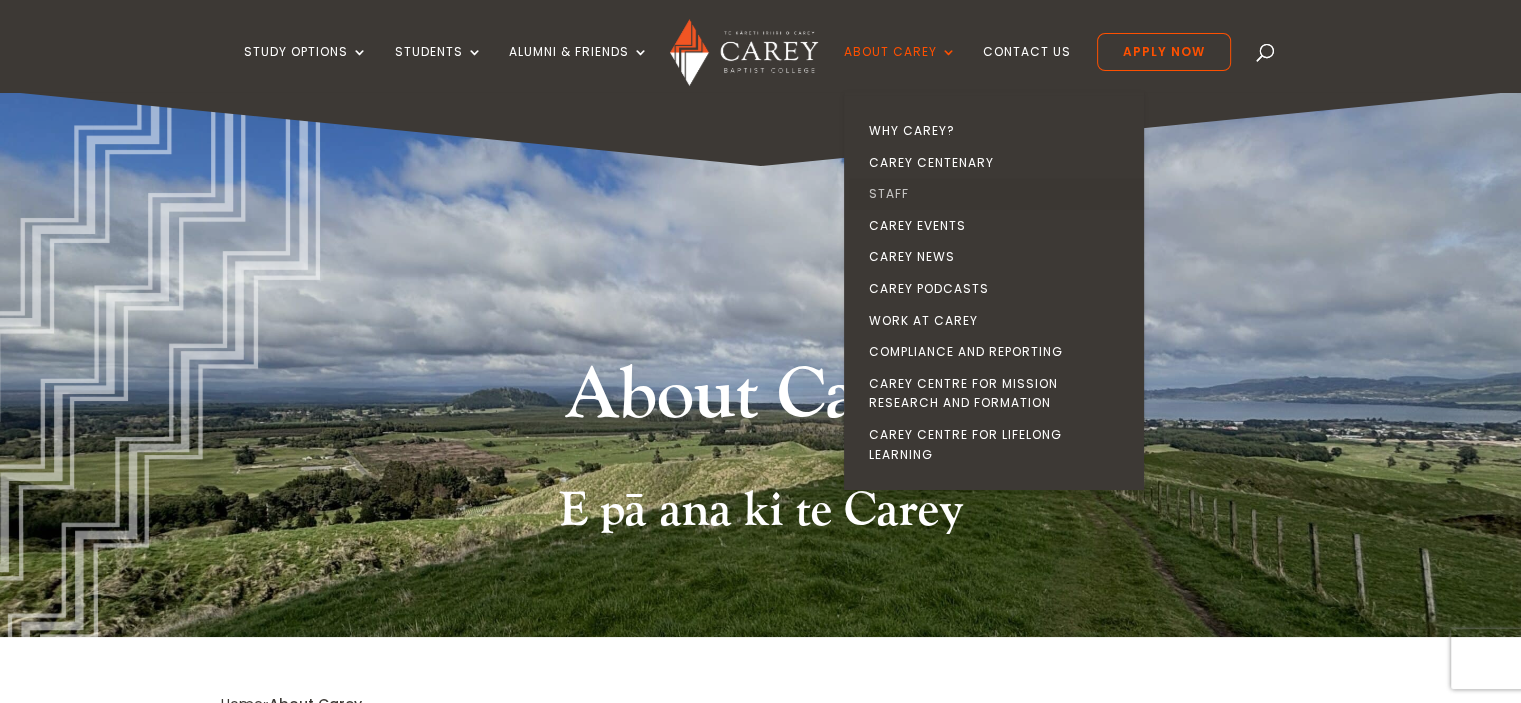 click on "Staff" at bounding box center (999, 194) 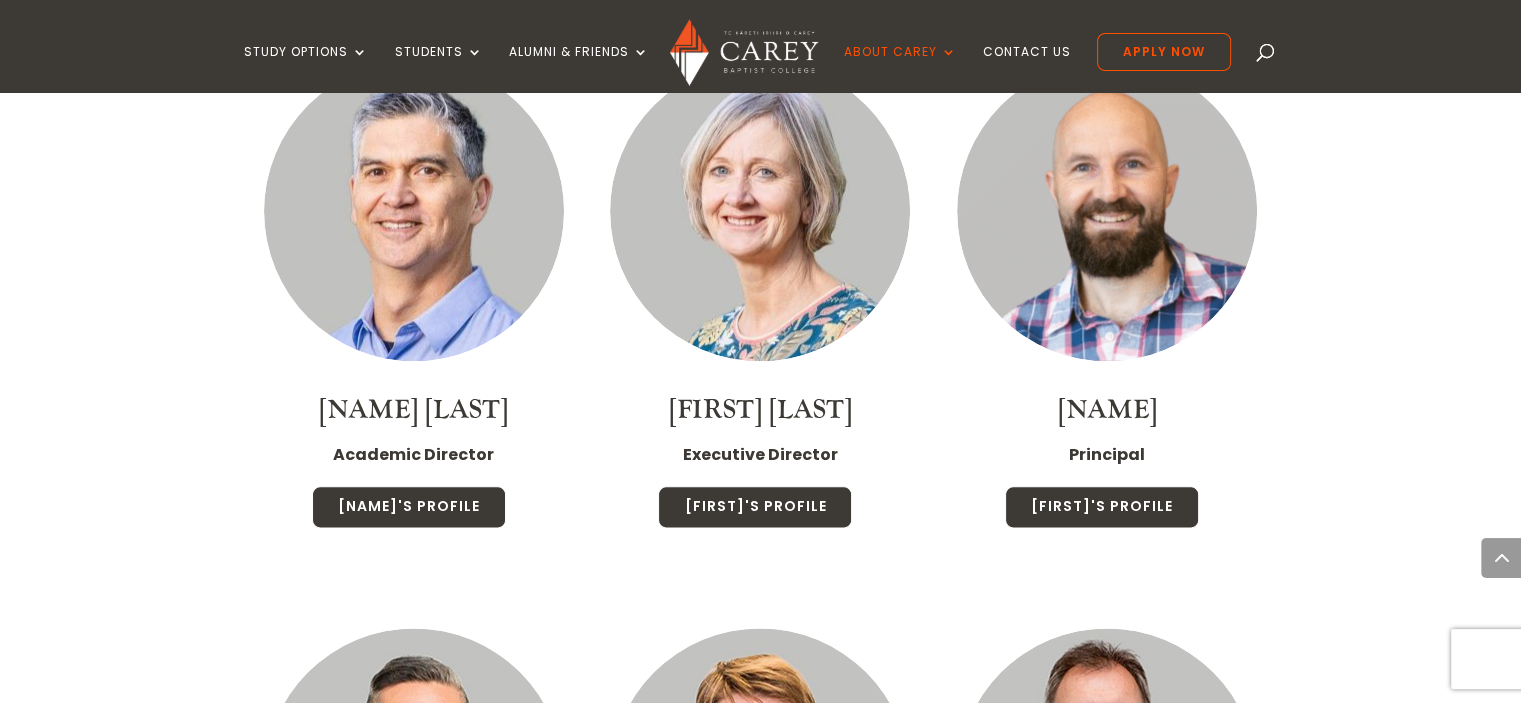scroll, scrollTop: 2358, scrollLeft: 0, axis: vertical 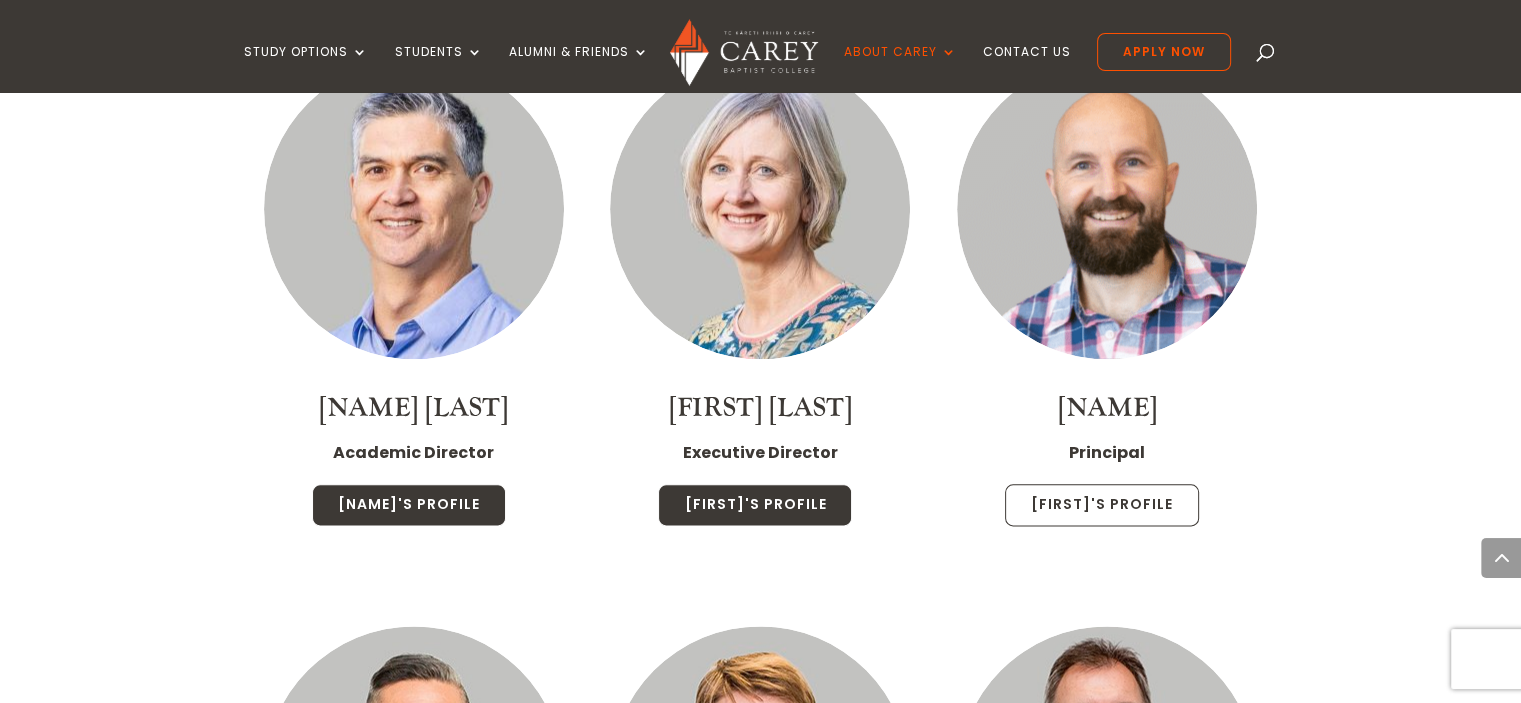 click on "Paul's Profile" at bounding box center (1102, 505) 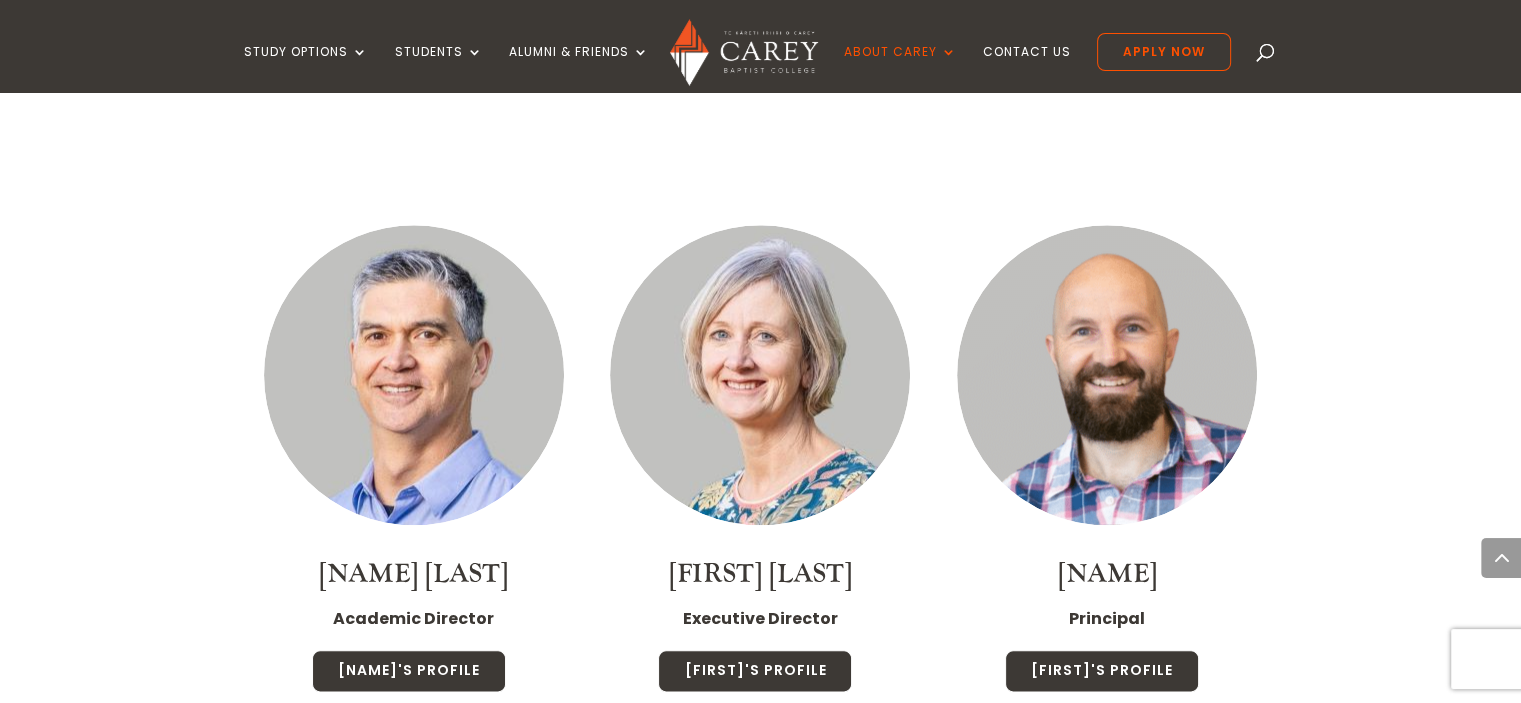 scroll, scrollTop: 2191, scrollLeft: 0, axis: vertical 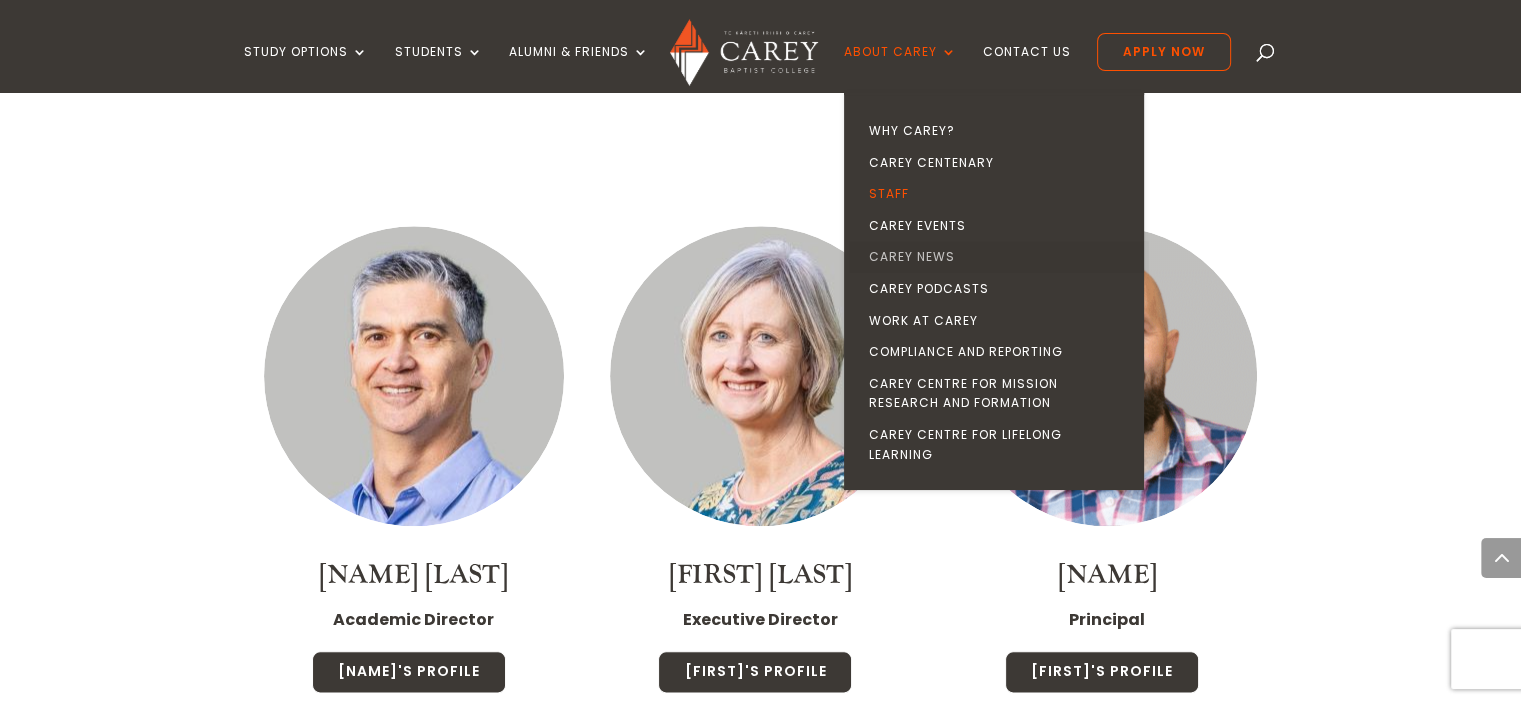 click on "Carey News" at bounding box center [999, 257] 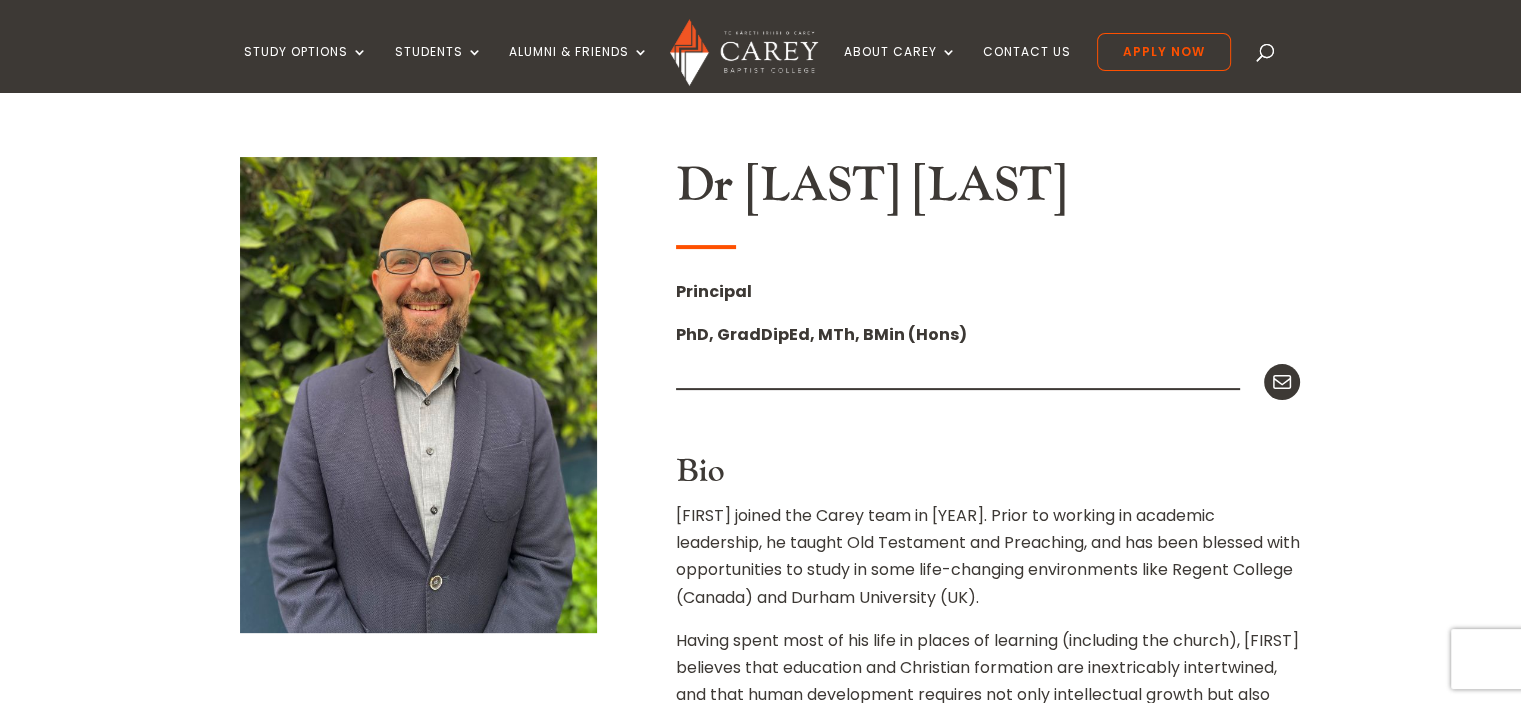 scroll, scrollTop: 480, scrollLeft: 0, axis: vertical 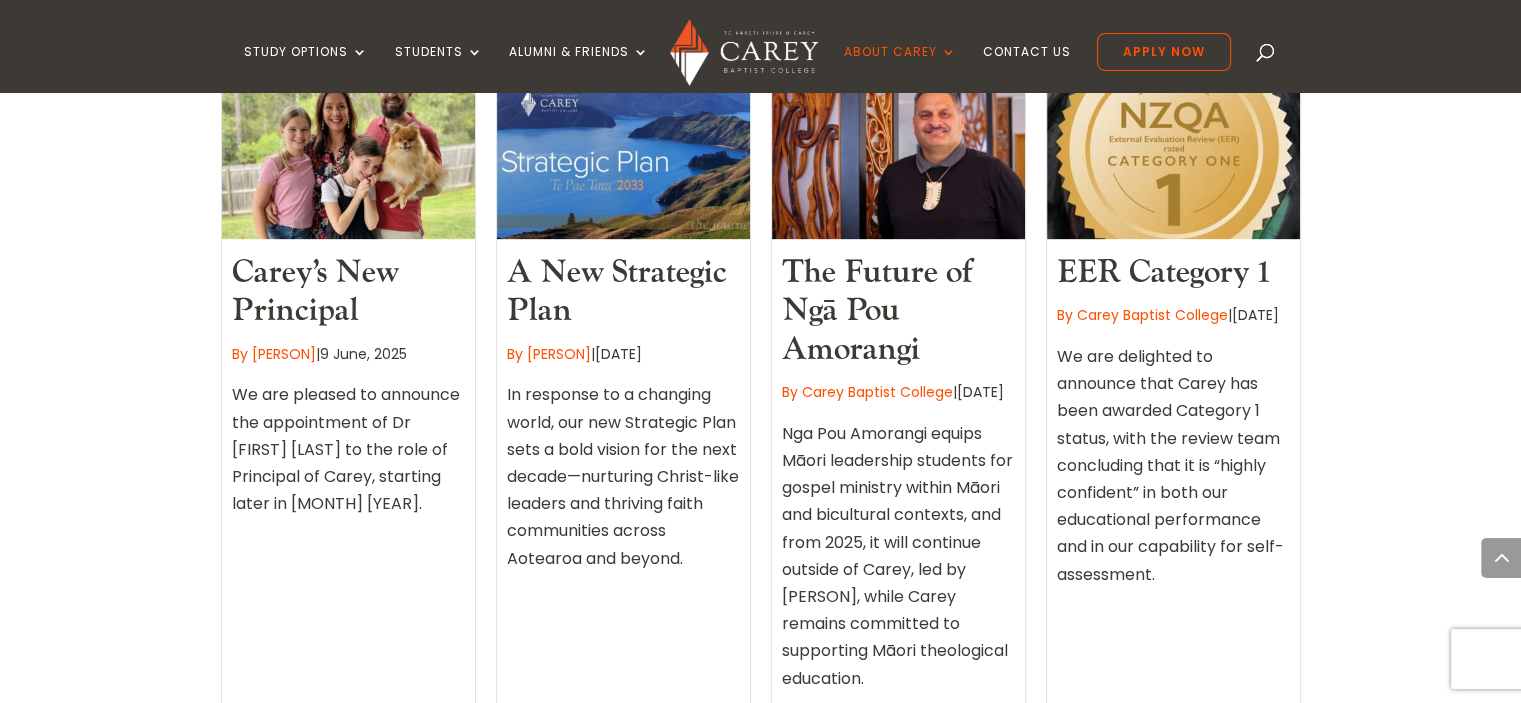 click on "The Future of Ngā Pou Amorangi" at bounding box center [877, 311] 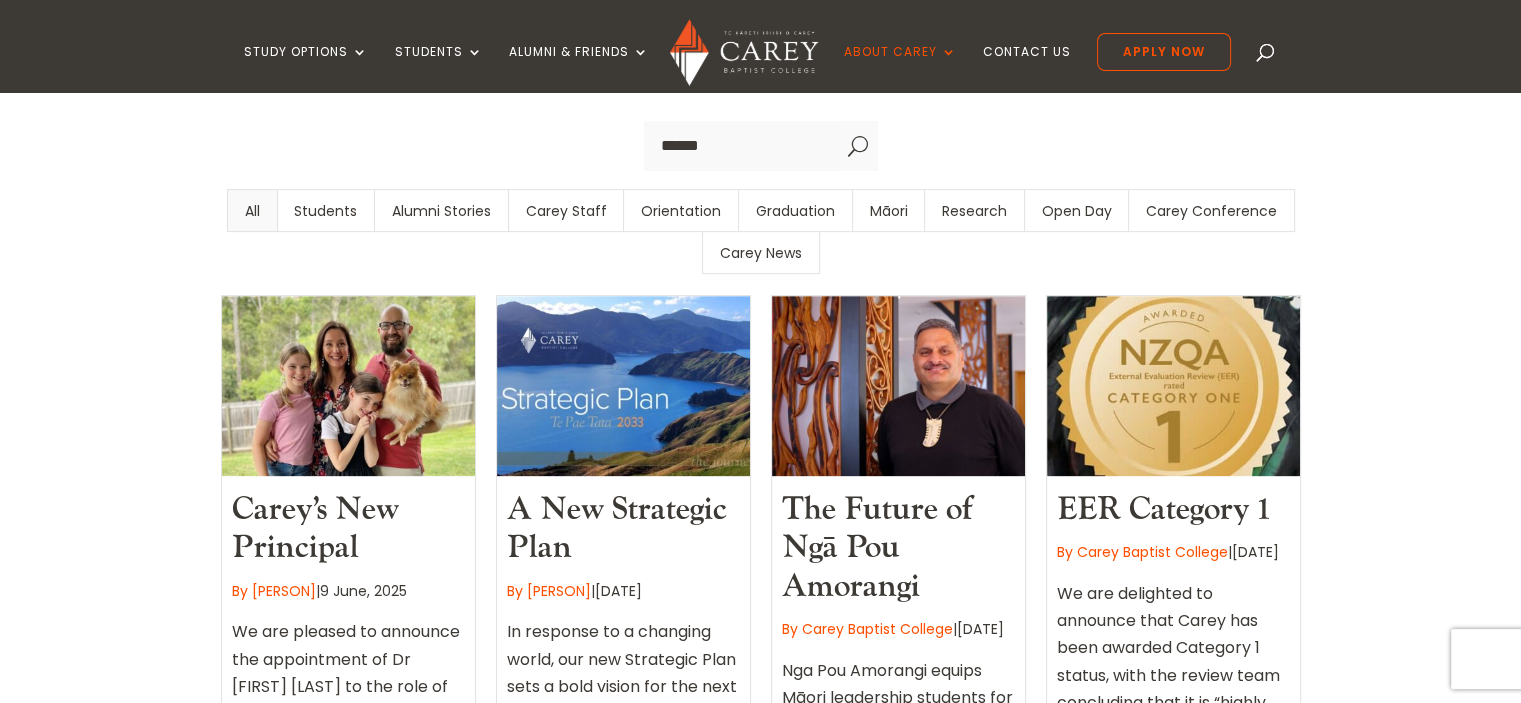 scroll, scrollTop: 682, scrollLeft: 0, axis: vertical 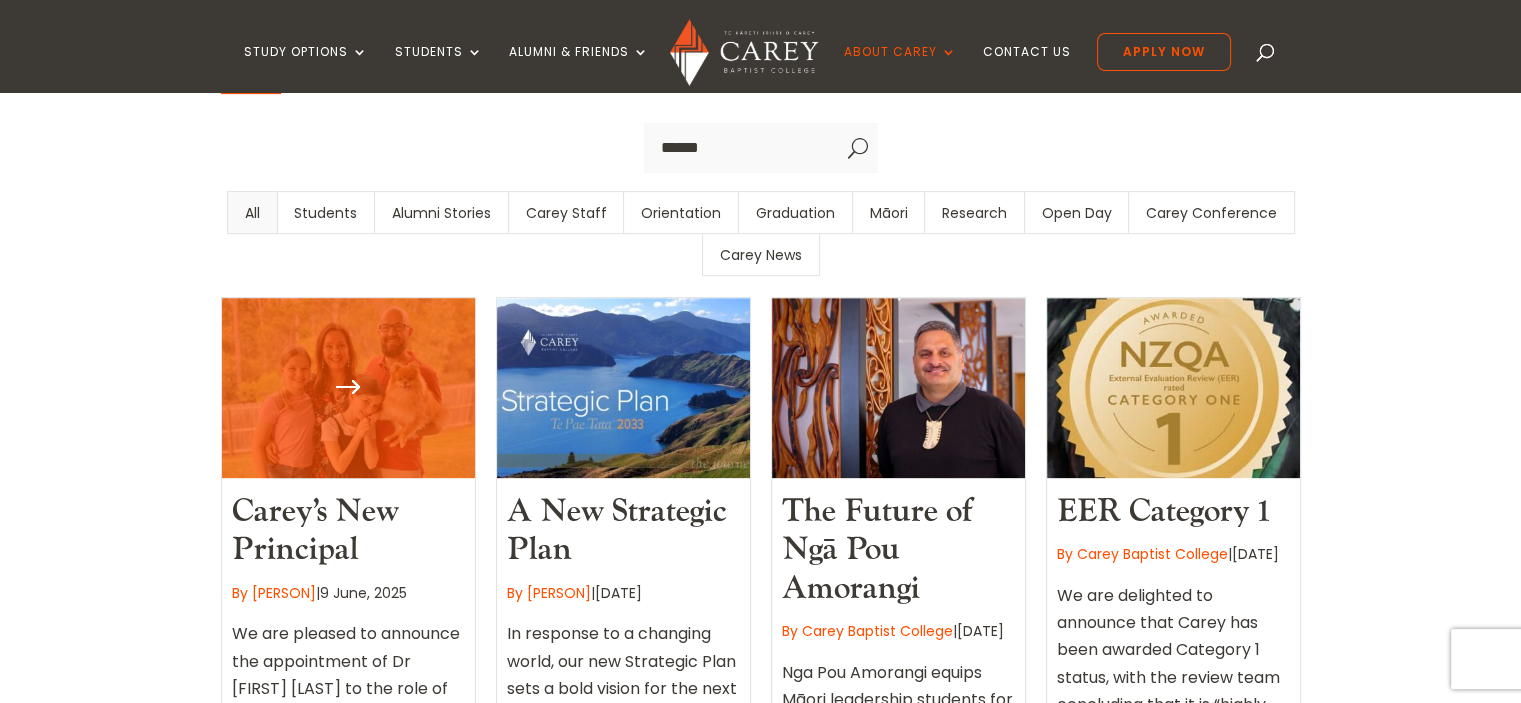 click at bounding box center (348, 388) 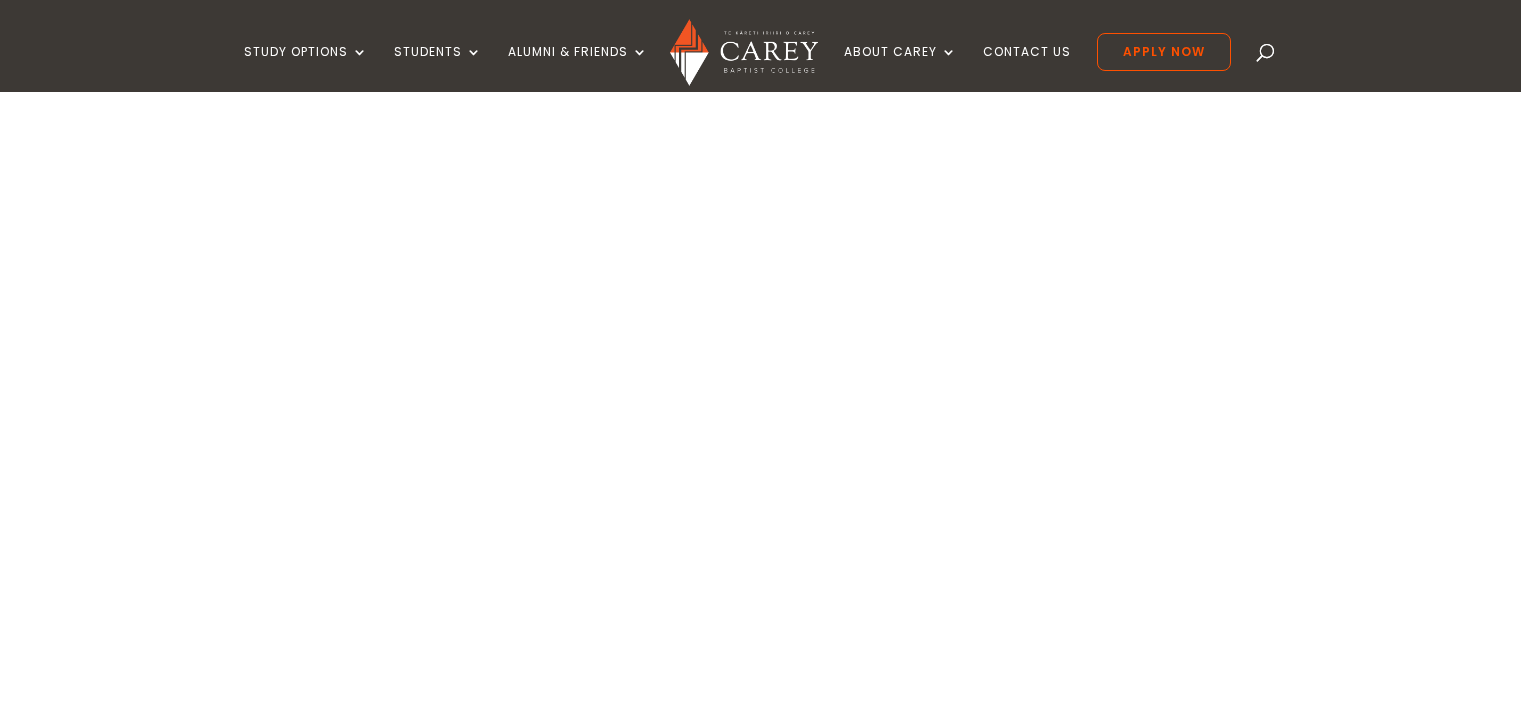 scroll, scrollTop: 0, scrollLeft: 0, axis: both 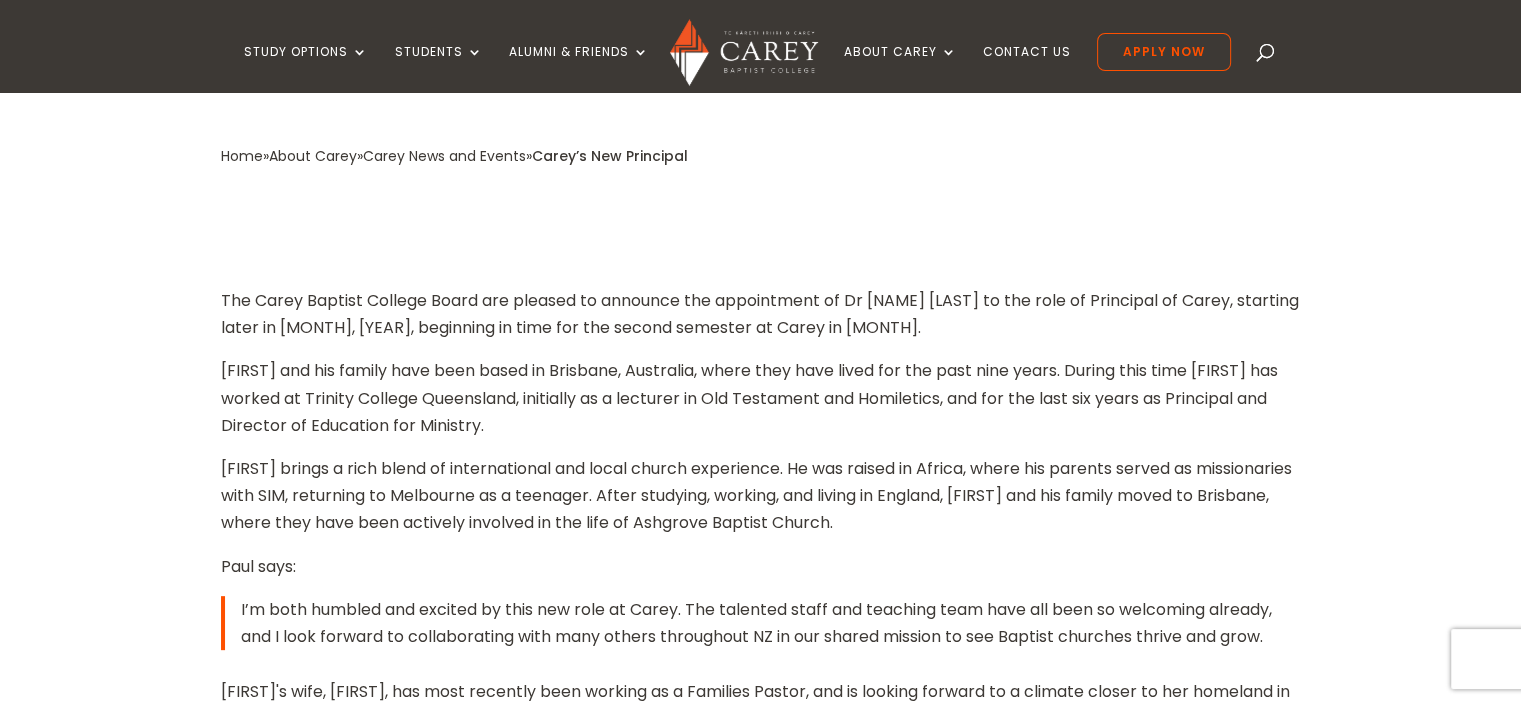 click on "The Carey Baptist College Board are pleased to announce the appointment of Dr [LAST] [LAST] to the role of Principal of Carey, starting later in [MONTH] 2025, beginning in time for the second semester at Carey in [MONTH].
[LAST] and his family have been based in Brisbane, Australia, where they have lived for the past nine years. During this time [LAST] has worked at Trinity College Queensland, initially as a lecturer in Old Testament and Homiletics, and for the last six years as Principal and Director of Education for Ministry.
[LAST] says:" at bounding box center [760, 1341] 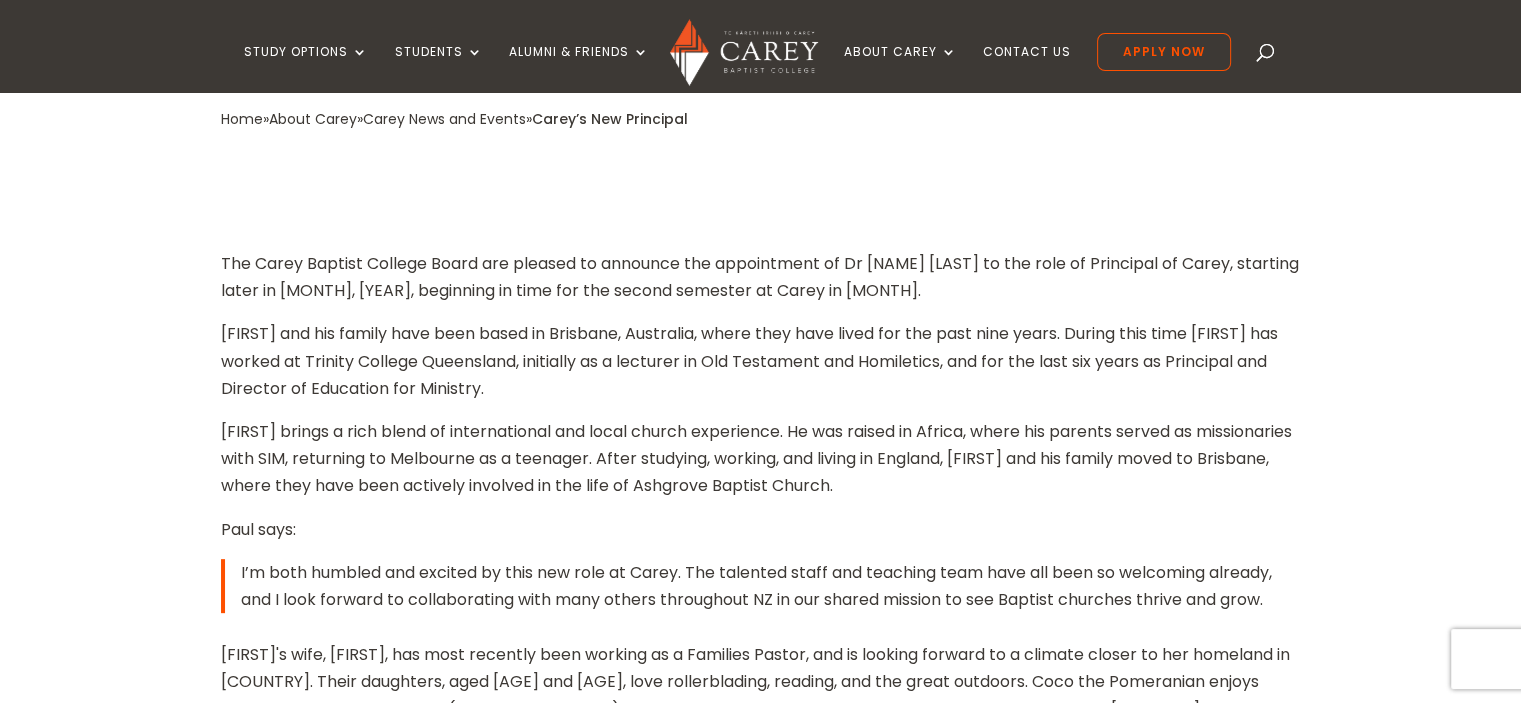 scroll, scrollTop: 562, scrollLeft: 0, axis: vertical 